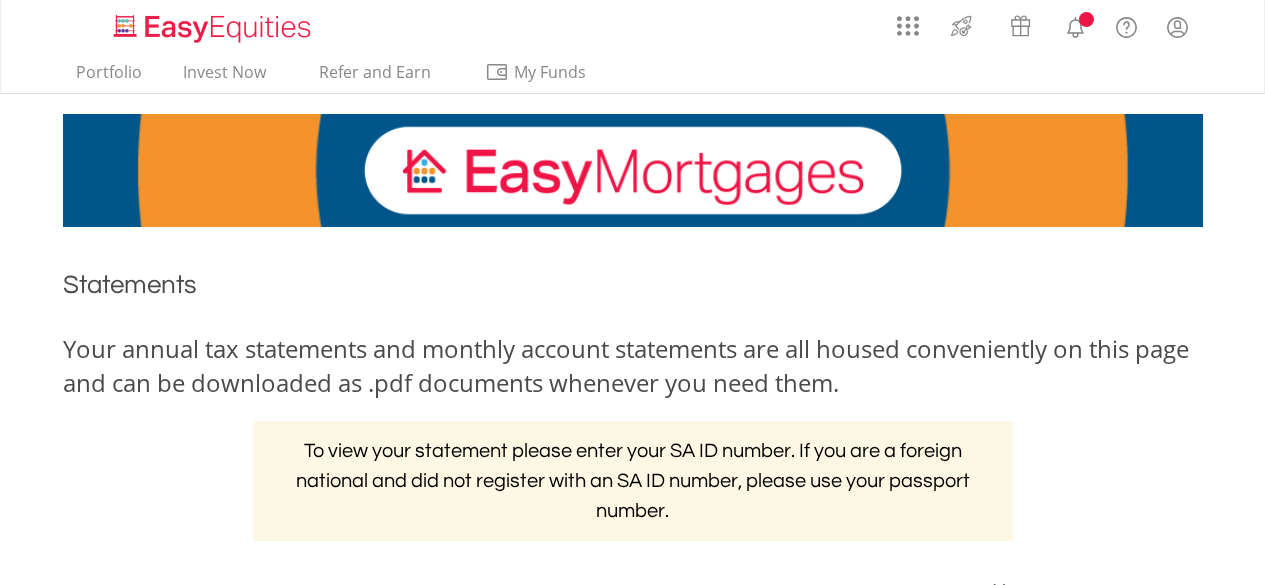 scroll, scrollTop: 0, scrollLeft: 0, axis: both 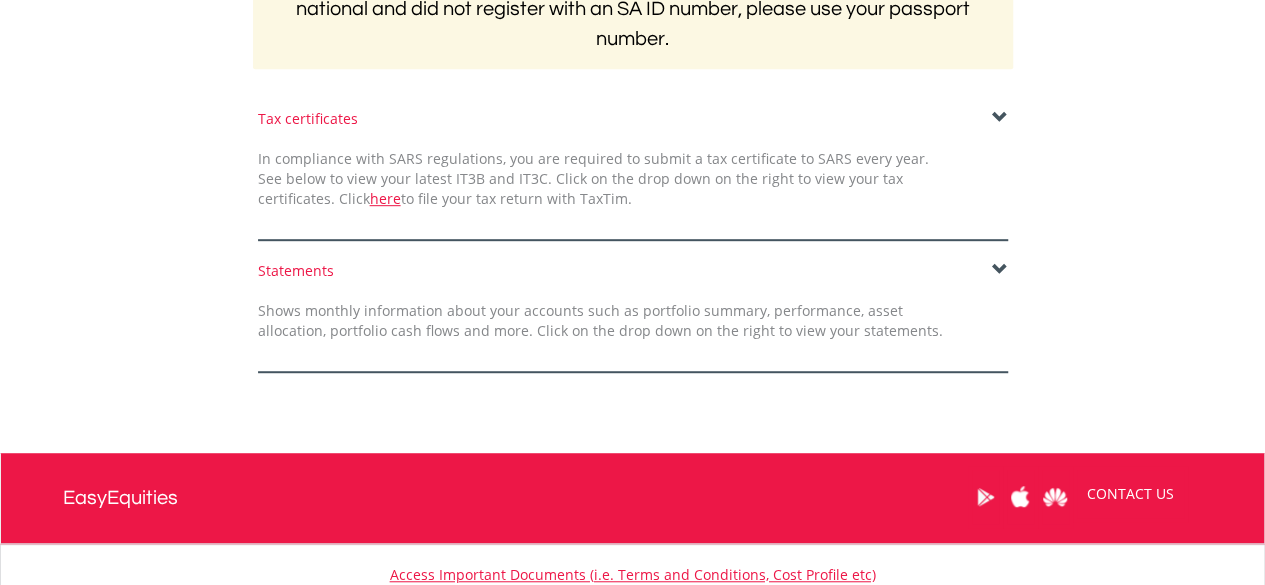 click at bounding box center [1000, 270] 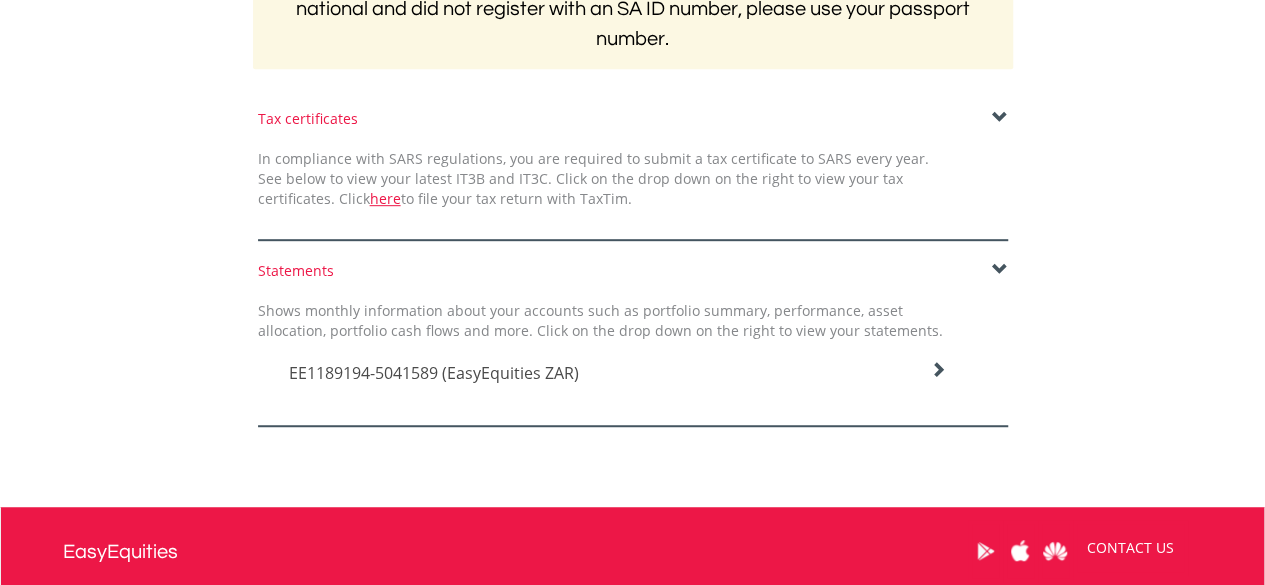 click on "EE1189194-5041589 (EasyEquities ZAR)" at bounding box center [618, 373] 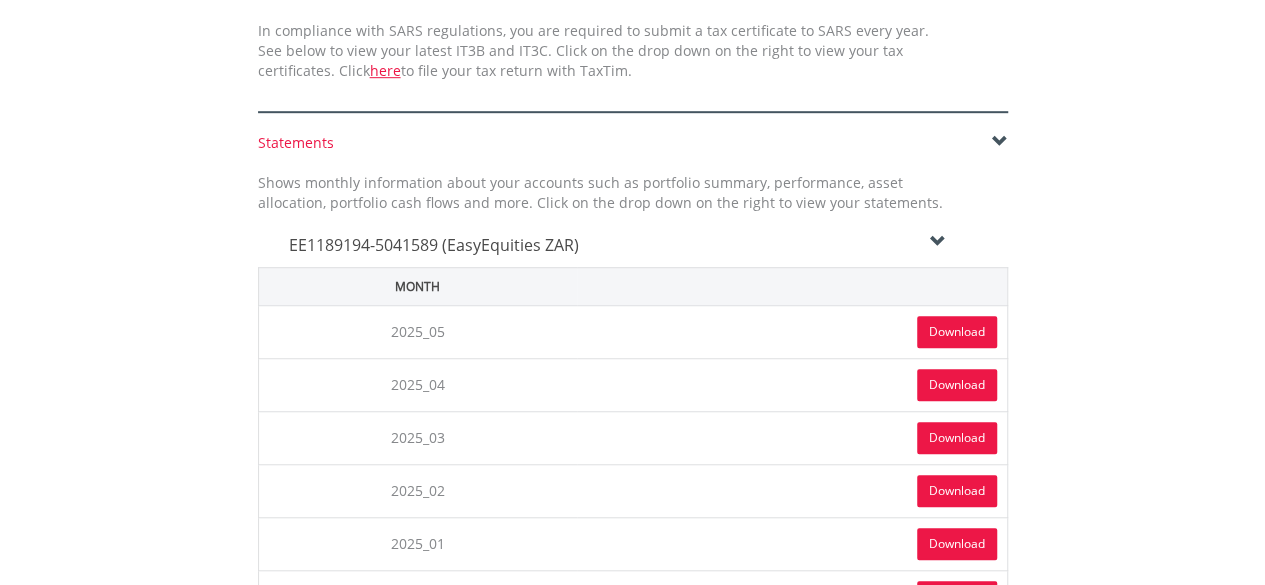 scroll, scrollTop: 638, scrollLeft: 0, axis: vertical 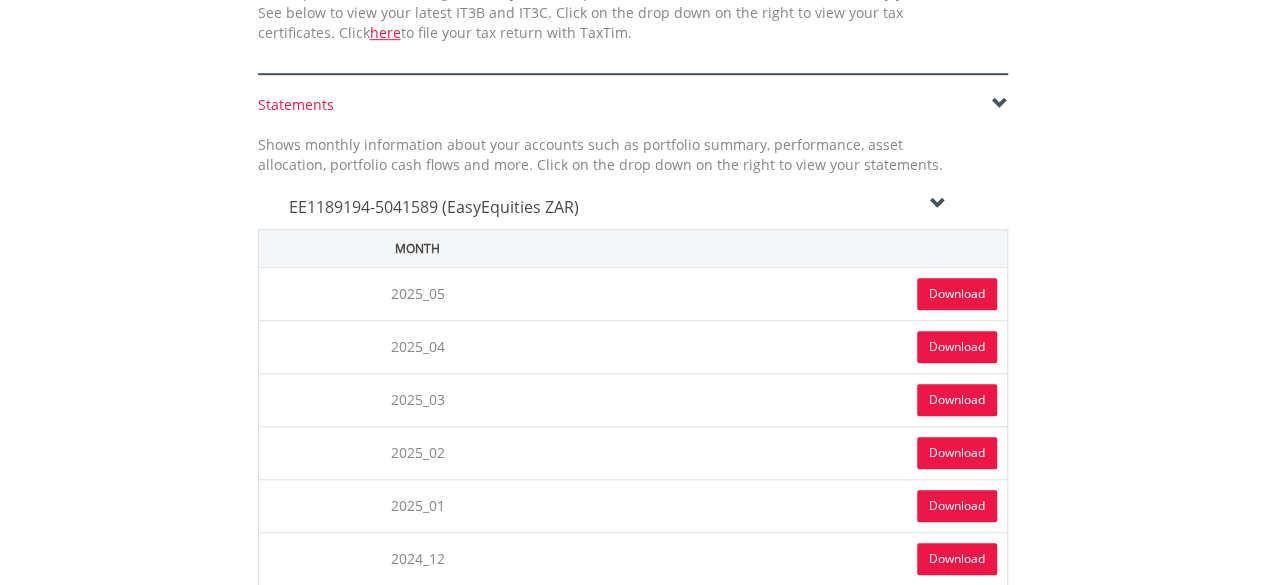 click on "Download" at bounding box center (957, 294) 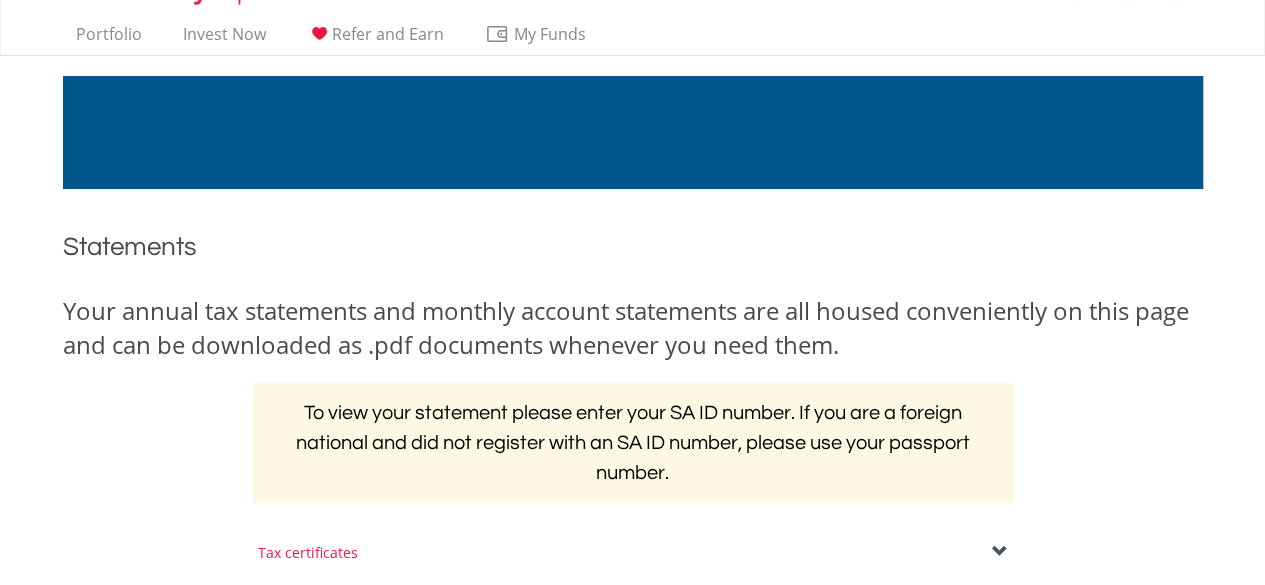 scroll, scrollTop: 0, scrollLeft: 0, axis: both 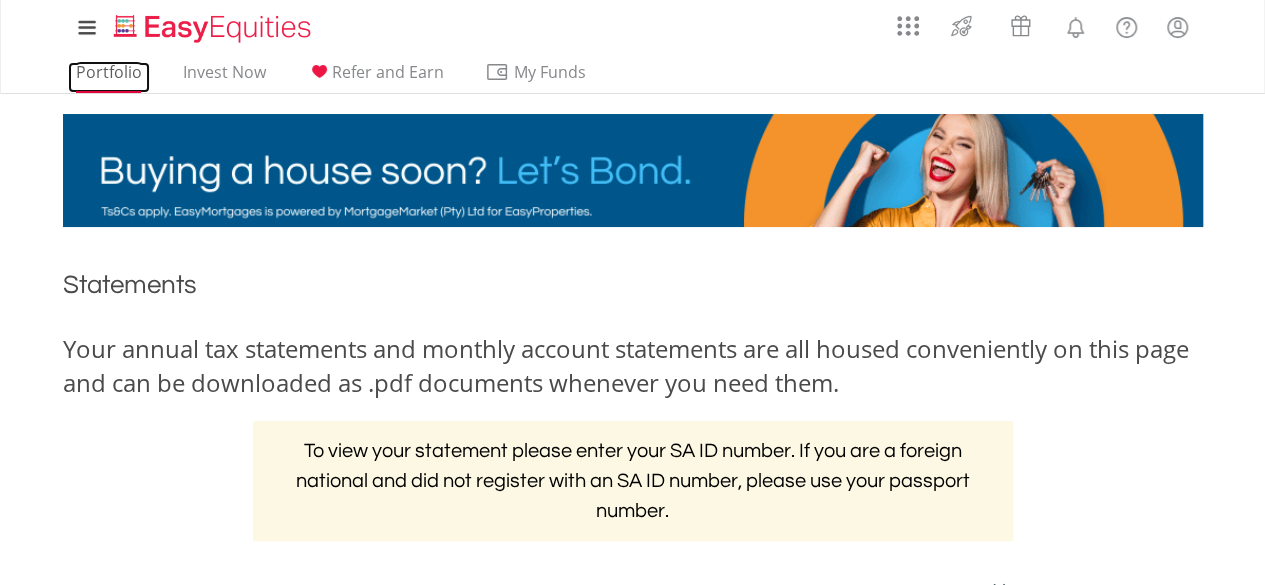 click on "Portfolio" at bounding box center (109, 77) 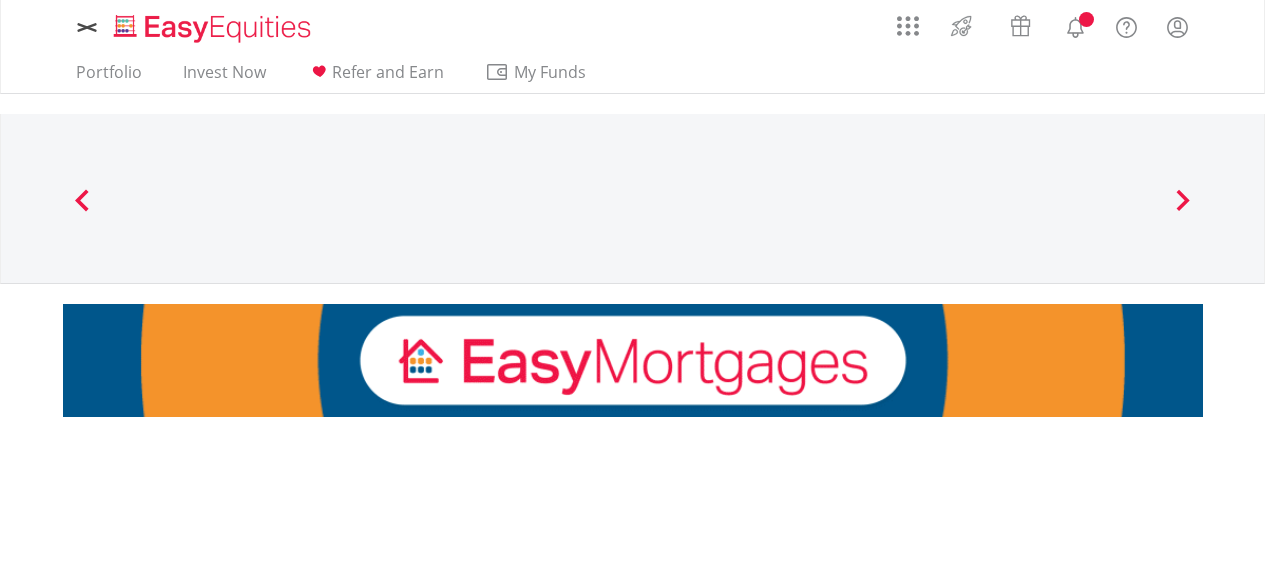 scroll, scrollTop: 0, scrollLeft: 0, axis: both 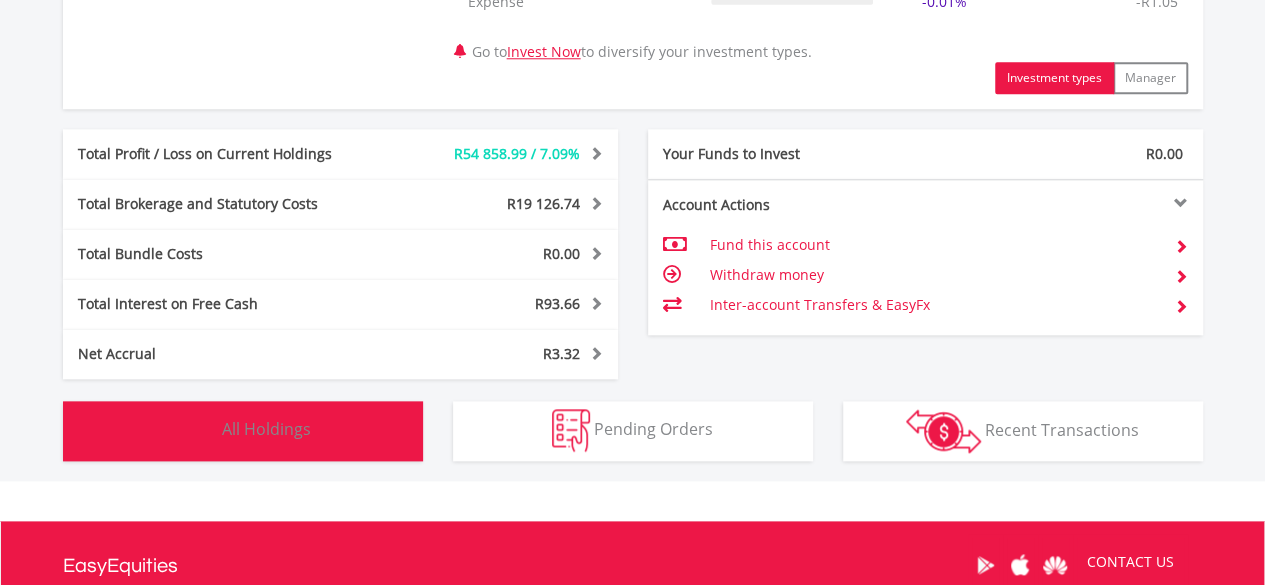 click on "Holdings
All Holdings" at bounding box center [243, 431] 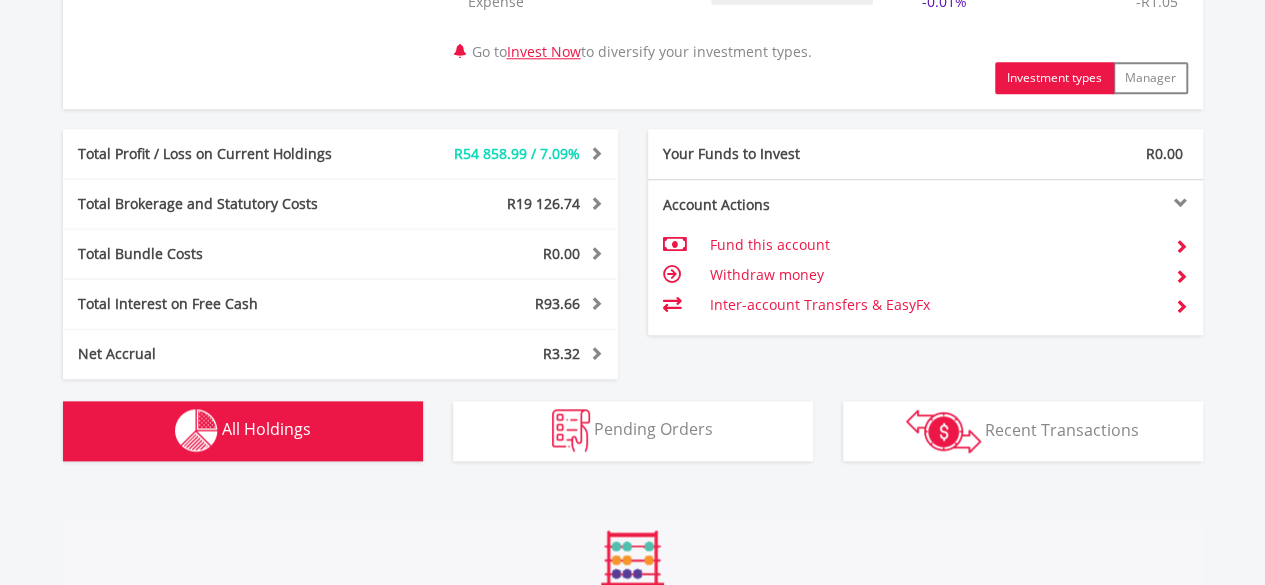 scroll, scrollTop: 1522, scrollLeft: 0, axis: vertical 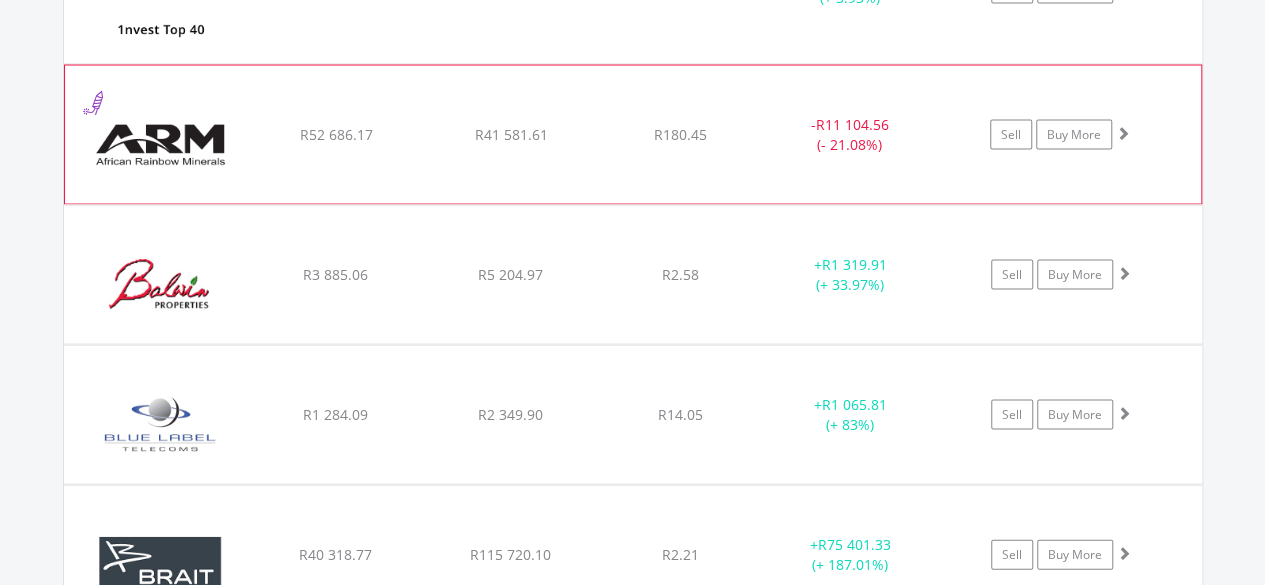 click on "R180.45" at bounding box center (680, -165) 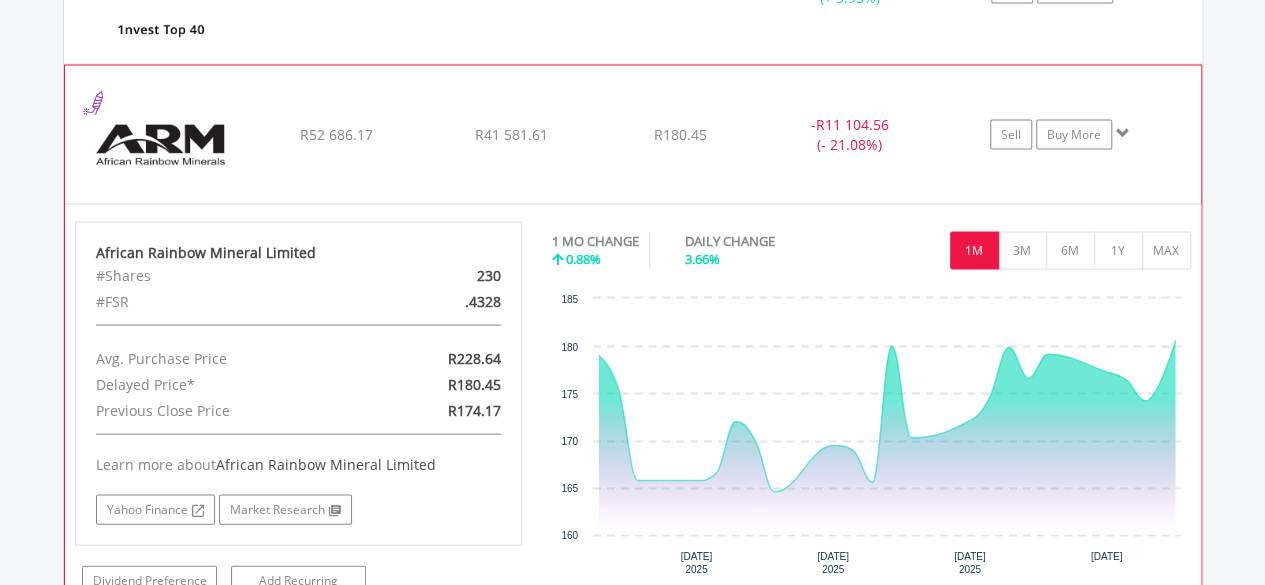 click on "﻿
African Rainbow Mineral Limited
R52 686.17
R41 581.61
R180.45
-  R11 104.56 (- 21.08%)
Sell
Buy More" at bounding box center (633, -165) 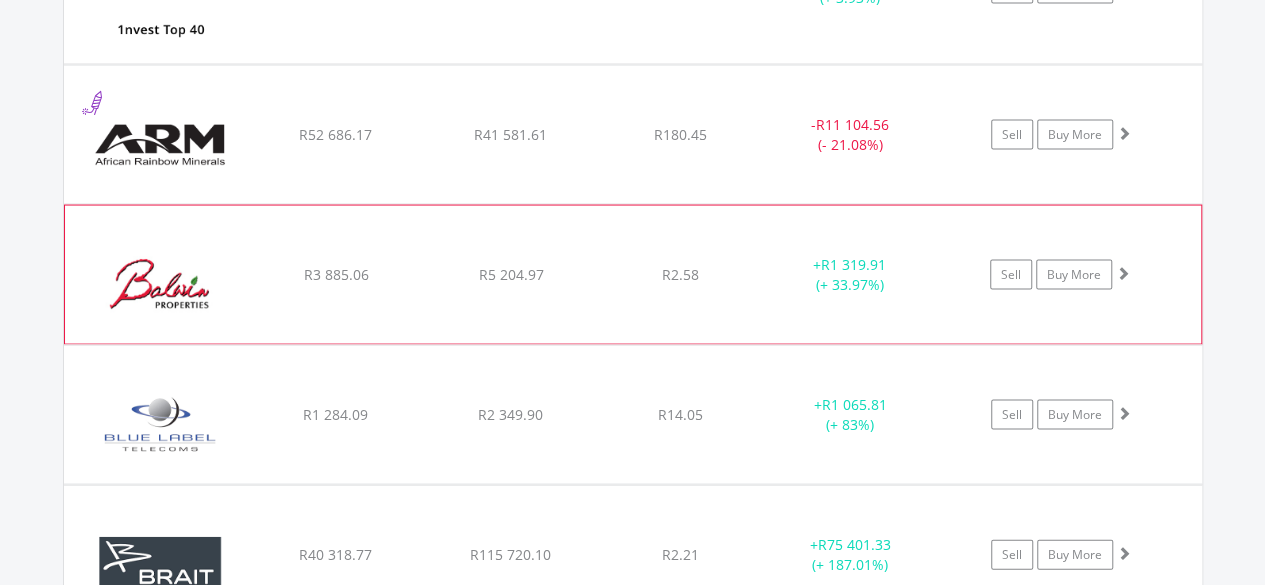 click on "R2.58" at bounding box center [680, -165] 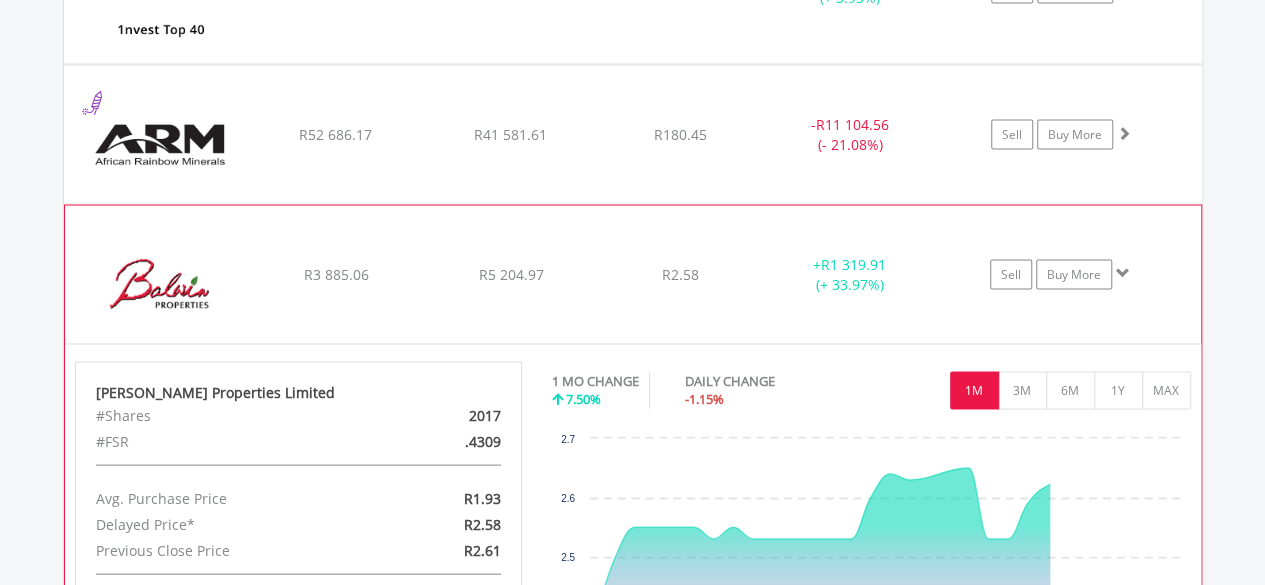 click on "R2.58" at bounding box center (680, -165) 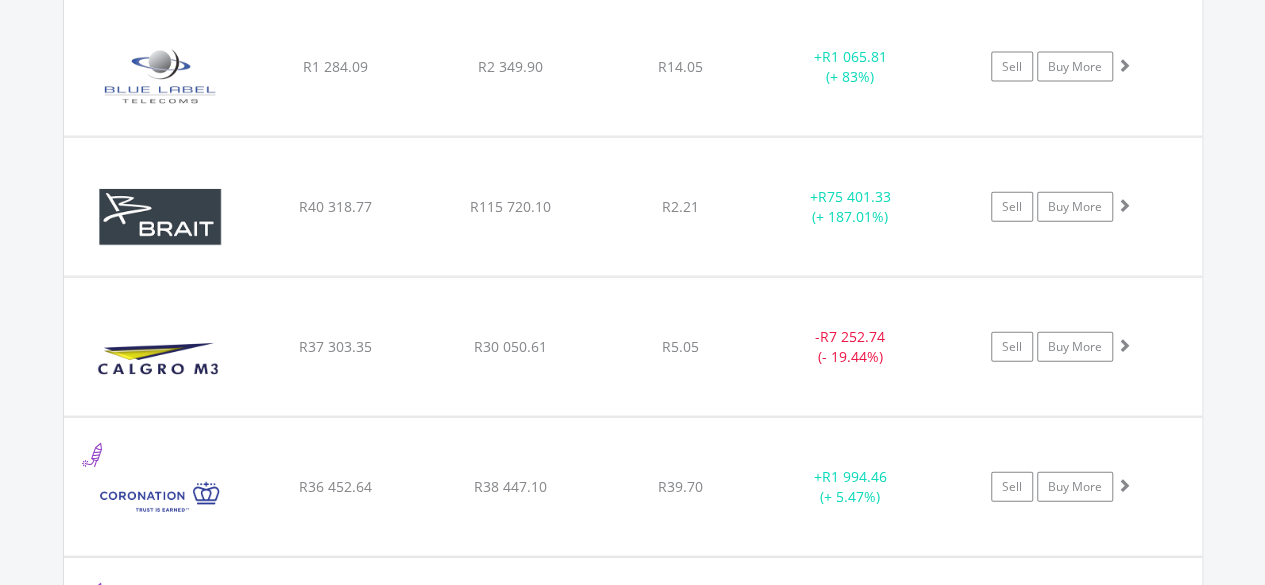 scroll, scrollTop: 2215, scrollLeft: 0, axis: vertical 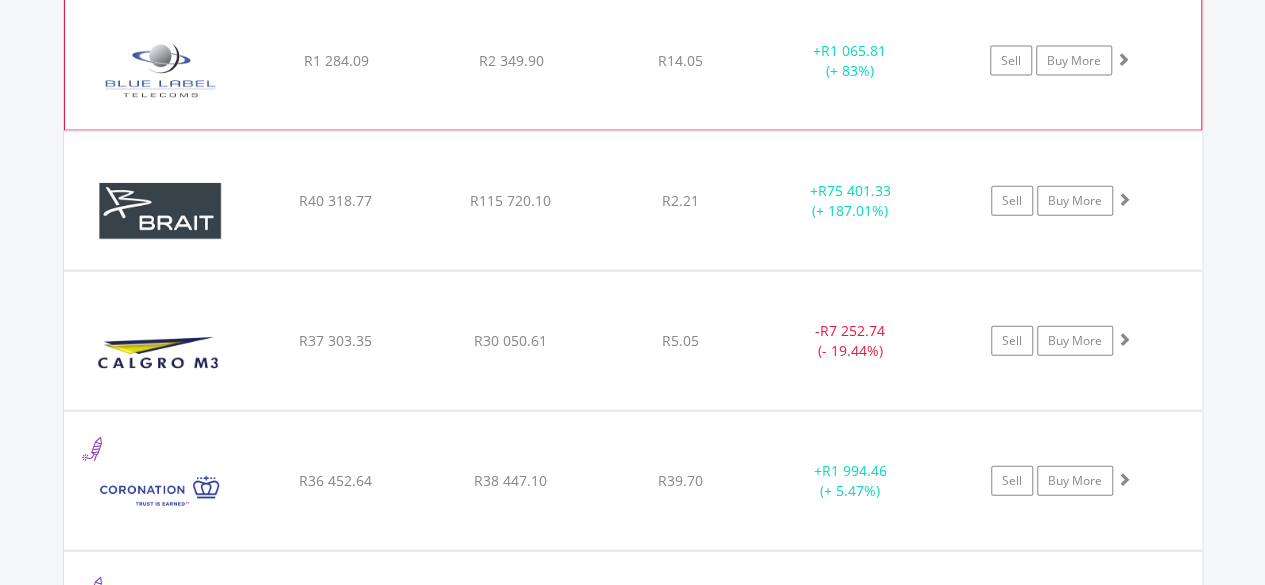 click on "﻿
Blue Label Telecoms Limited
R1 284.09
R2 349.90
R14.05
+  R1 065.81 (+ 83%)
Sell
Buy More" at bounding box center (633, -518) 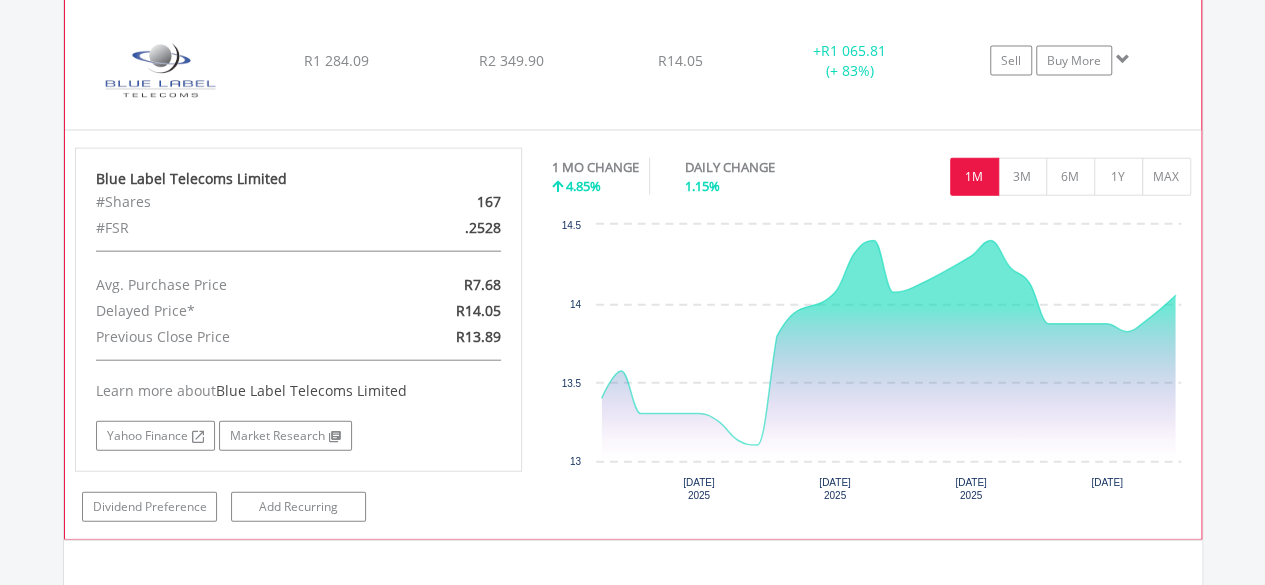 click on "R2 349.90" at bounding box center [510, -519] 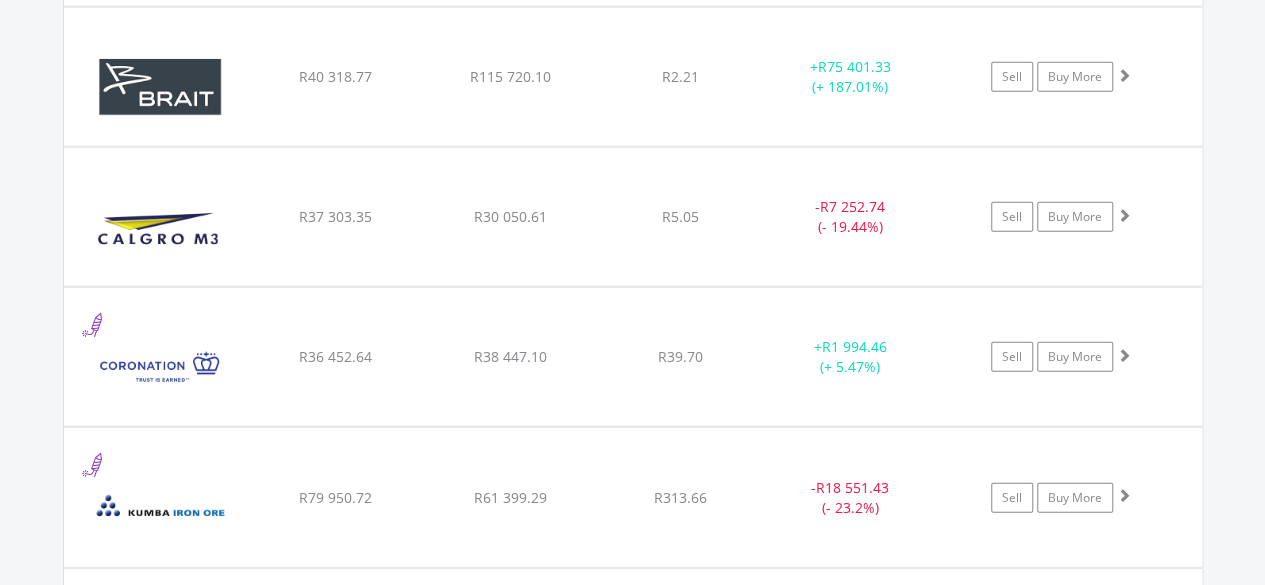 scroll, scrollTop: 2365, scrollLeft: 0, axis: vertical 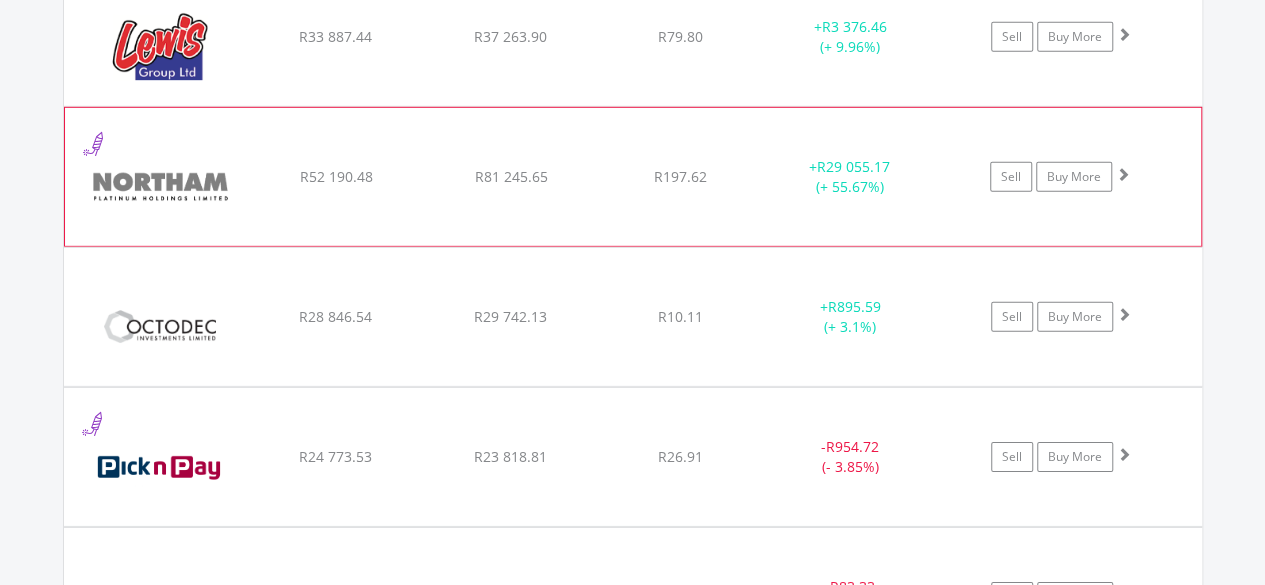 click on "﻿
Northam Platinum Holdings Ltd
R52 190.48
R81 245.65
R197.62
+  R29 055.17 (+ 55.67%)
Sell
Buy More" at bounding box center (633, -1243) 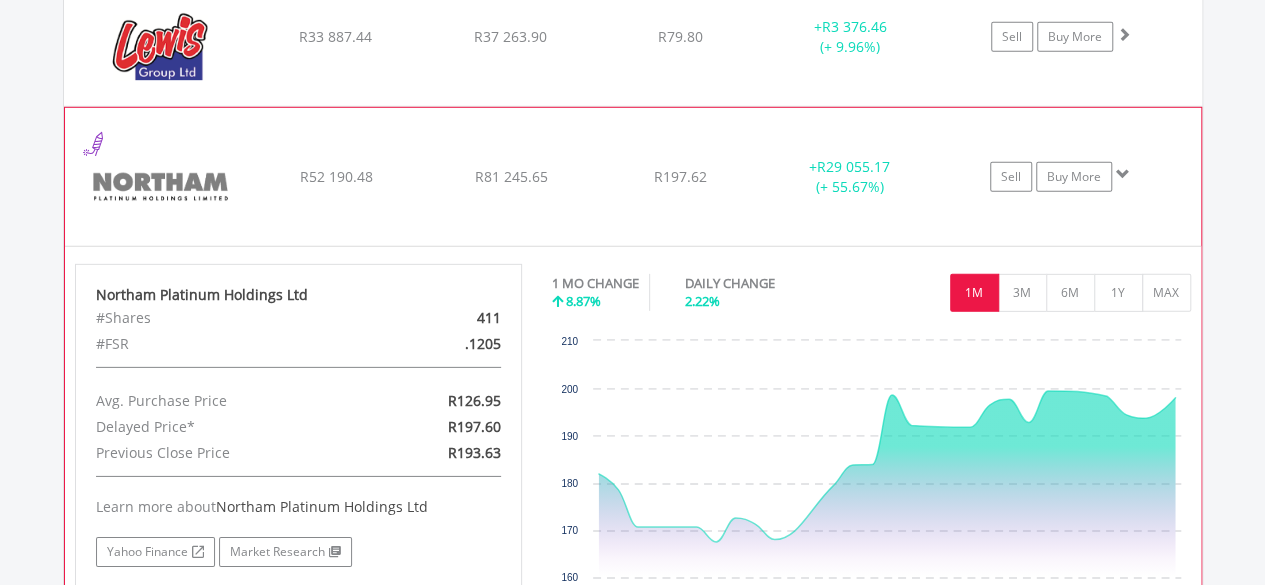 click on "﻿
Northam Platinum Holdings Ltd
R52 190.48
R81 245.65
R197.62
+  R29 055.17 (+ 55.67%)
Sell
Buy More" at bounding box center [633, -1243] 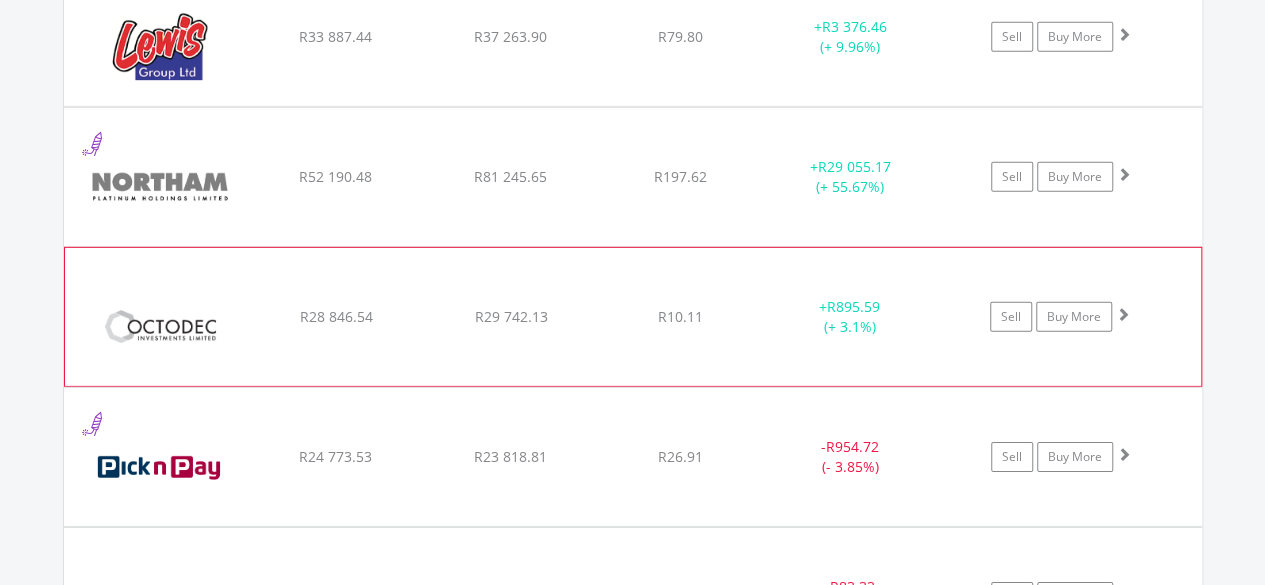 drag, startPoint x: 512, startPoint y: 331, endPoint x: 464, endPoint y: 315, distance: 50.596443 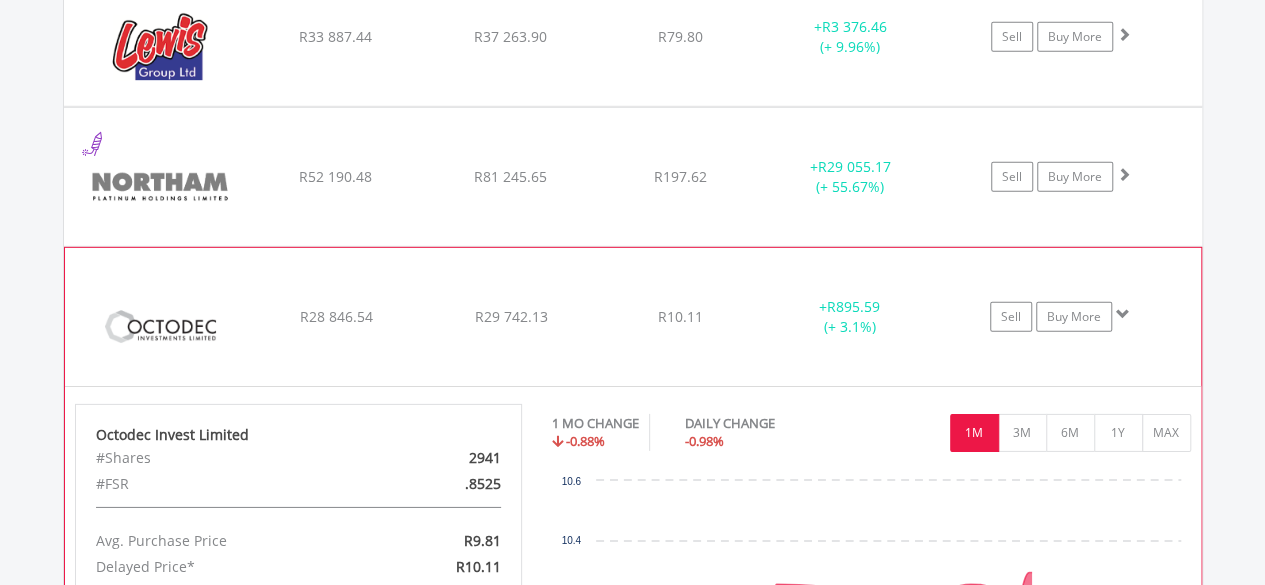 click on "R29 742.13" at bounding box center [510, -1243] 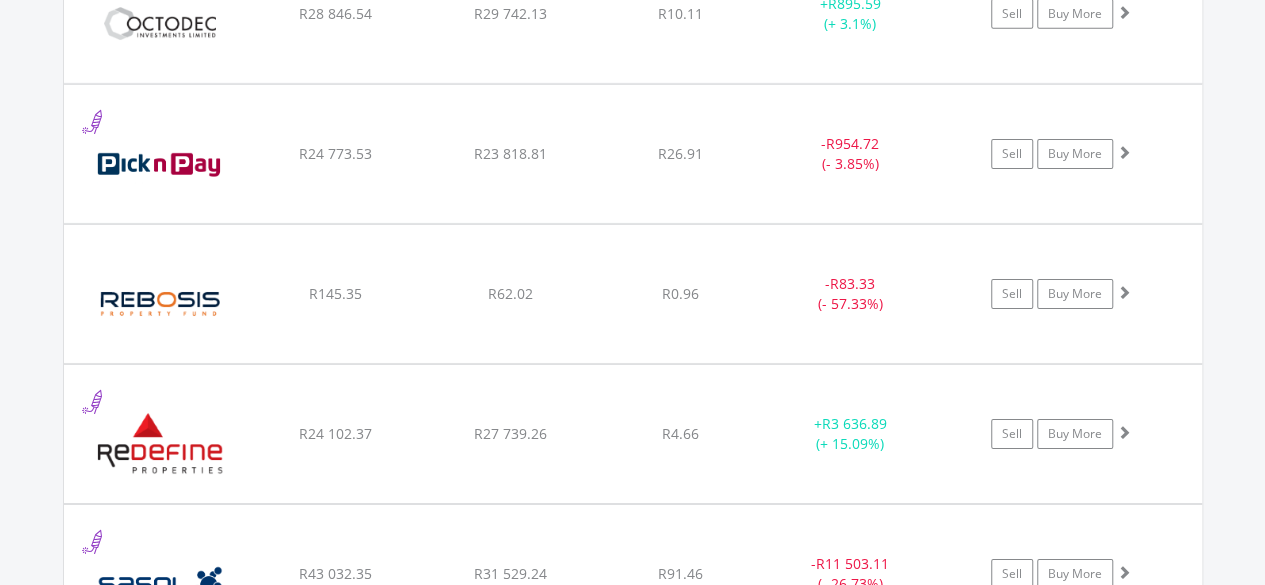 scroll, scrollTop: 3281, scrollLeft: 0, axis: vertical 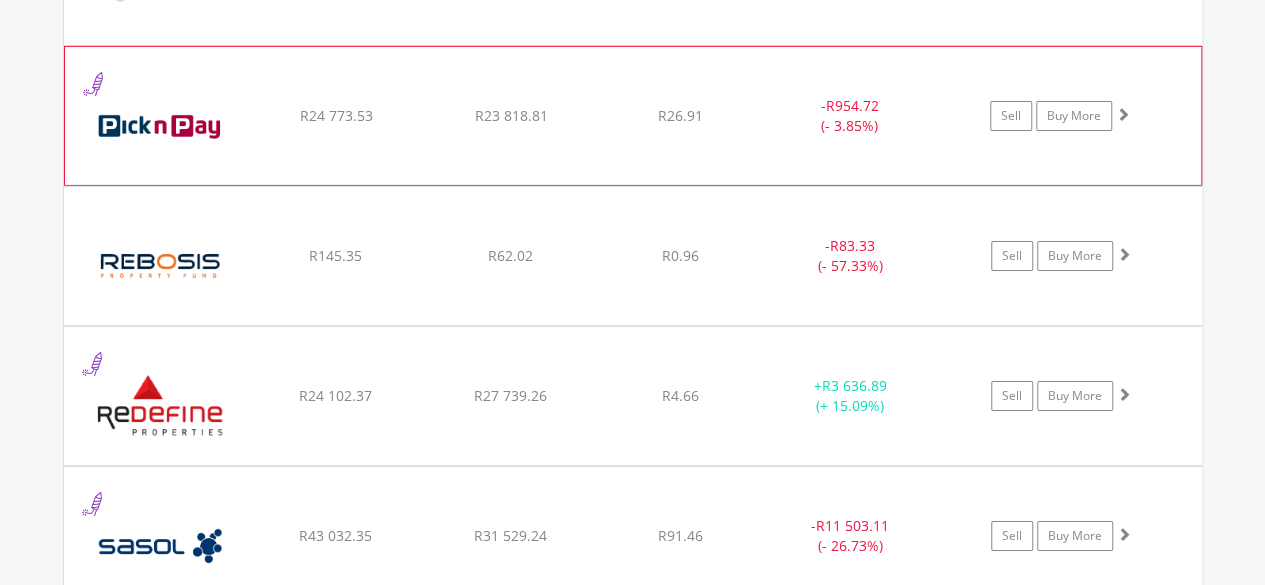 click on "﻿
Pick n Pay Stores Limited
R24 773.53
R23 818.81
R26.91
-  R954.72 (- 3.85%)
Sell
Buy More" at bounding box center (633, -1584) 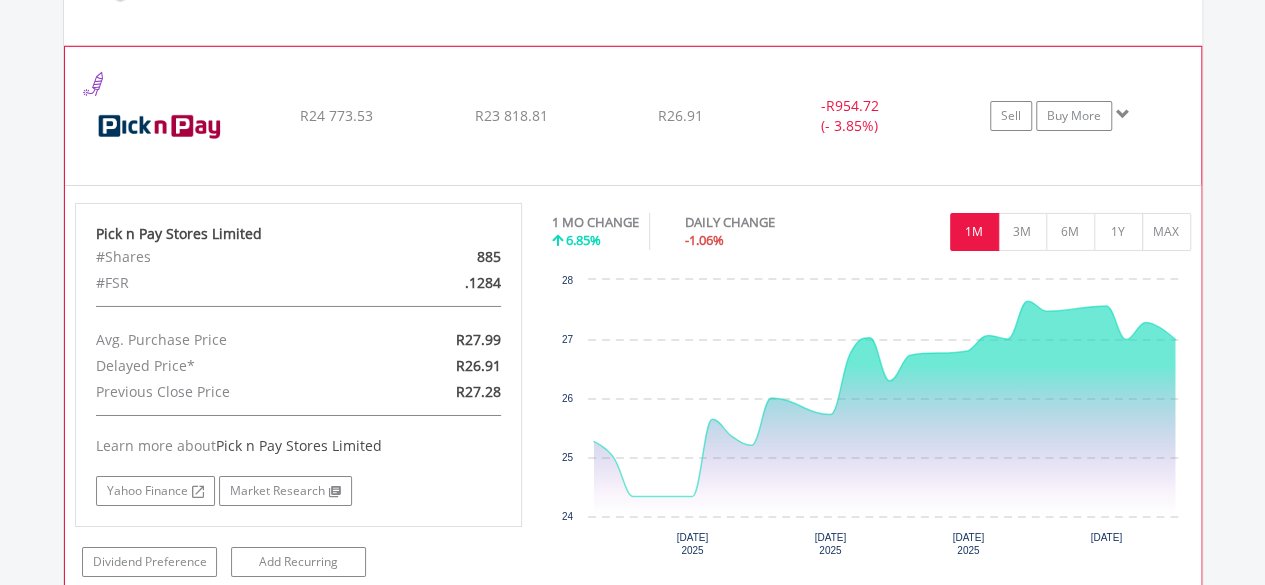 click on "R23 818.81" at bounding box center [510, -1584] 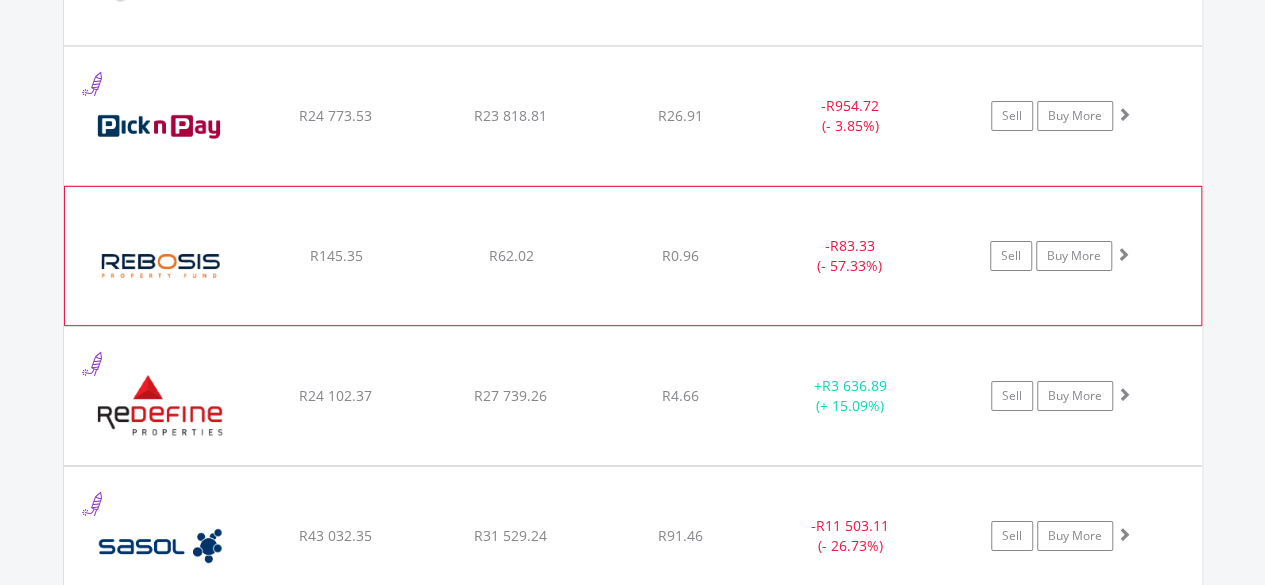 click on "R62.02" at bounding box center [510, -1584] 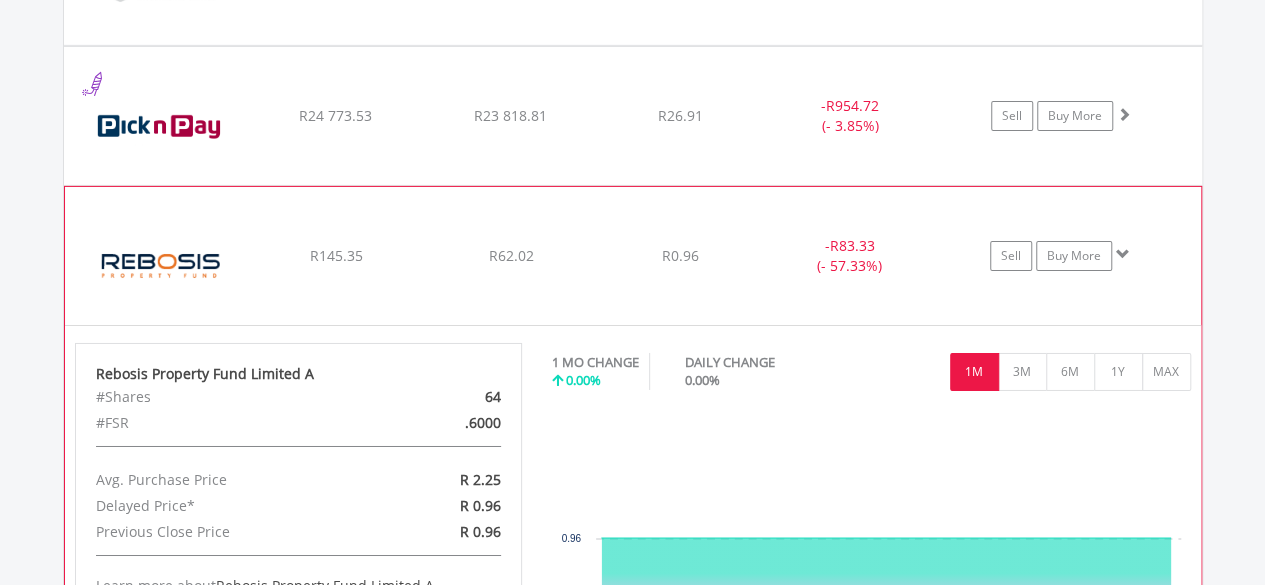 click on "R62.02" at bounding box center (510, -1584) 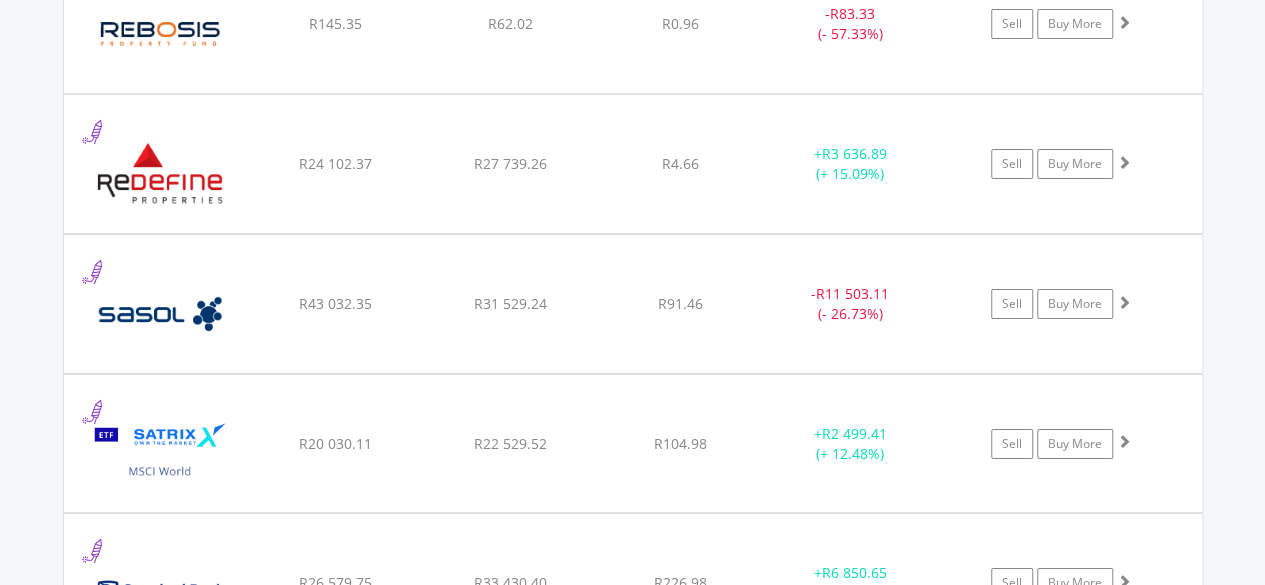 scroll, scrollTop: 3532, scrollLeft: 0, axis: vertical 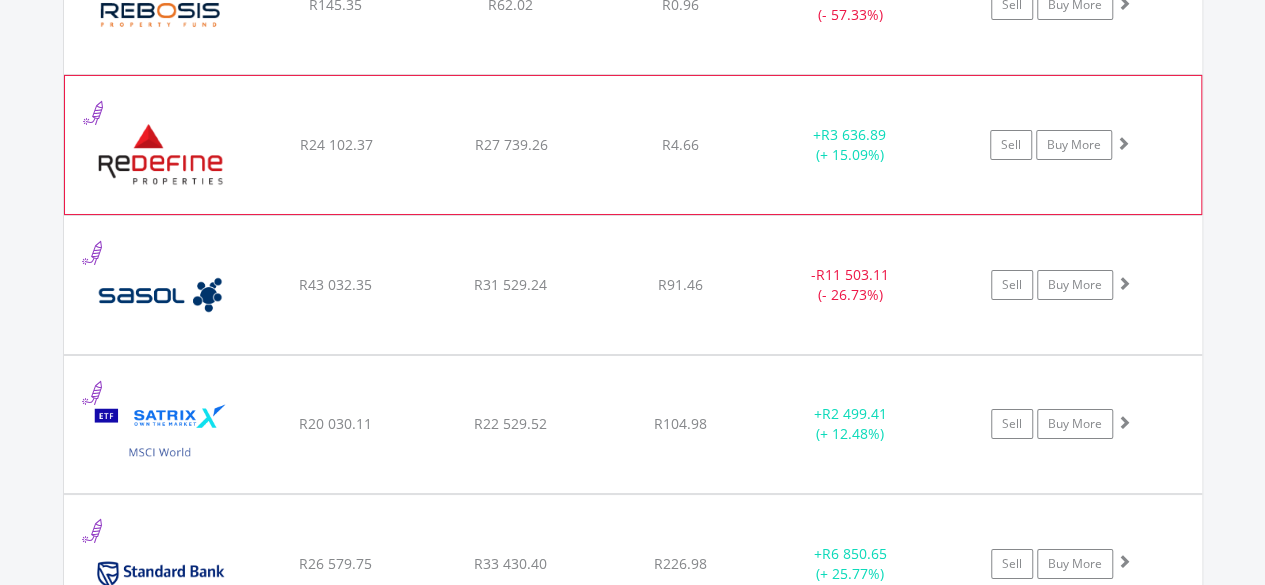 click on "R24 102.37" at bounding box center [335, -1835] 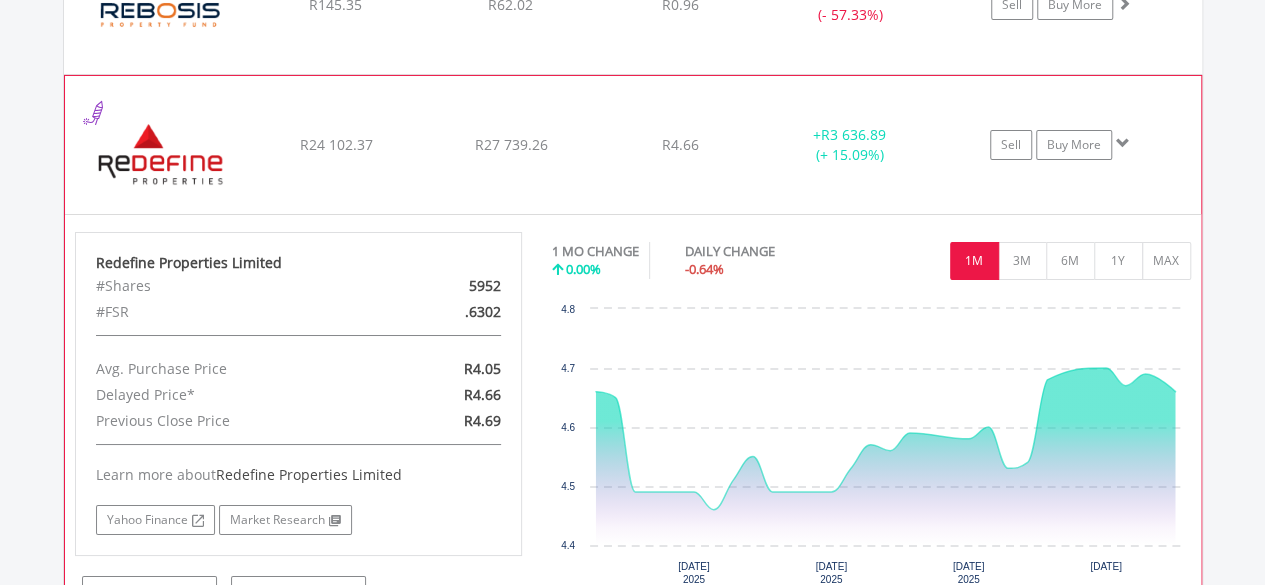 click on "R24 102.37" at bounding box center (335, -1835) 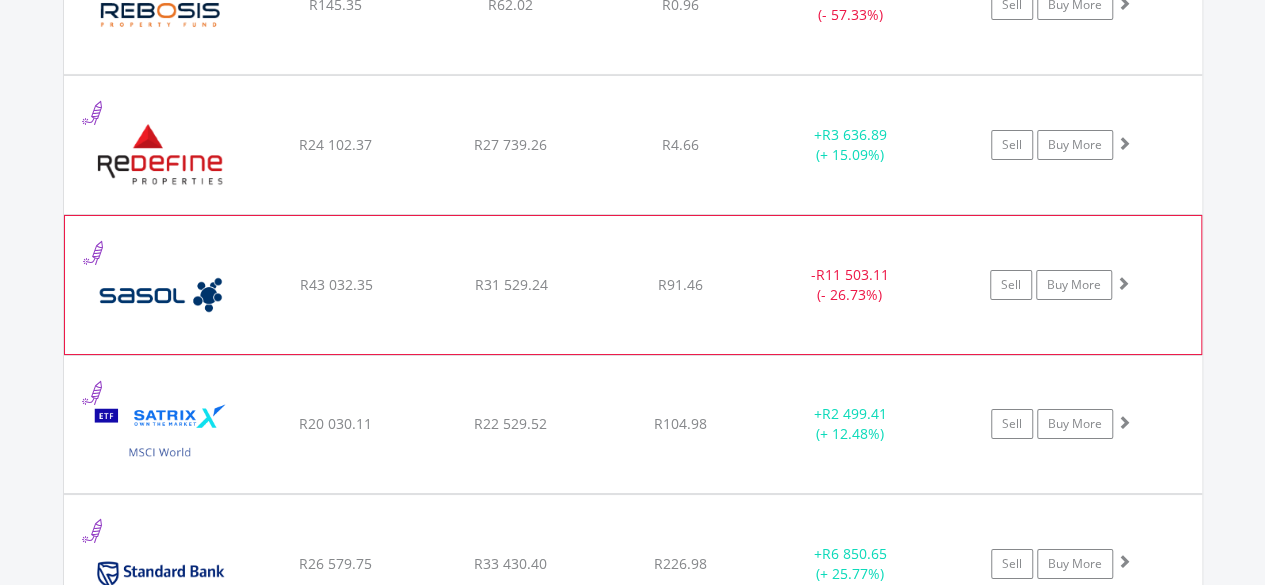 click on "﻿
Sasol Limited
R43 032.35
R31 529.24
R91.46
-  R11 503.11 (- 26.73%)
Sell
Buy More" at bounding box center (633, -1835) 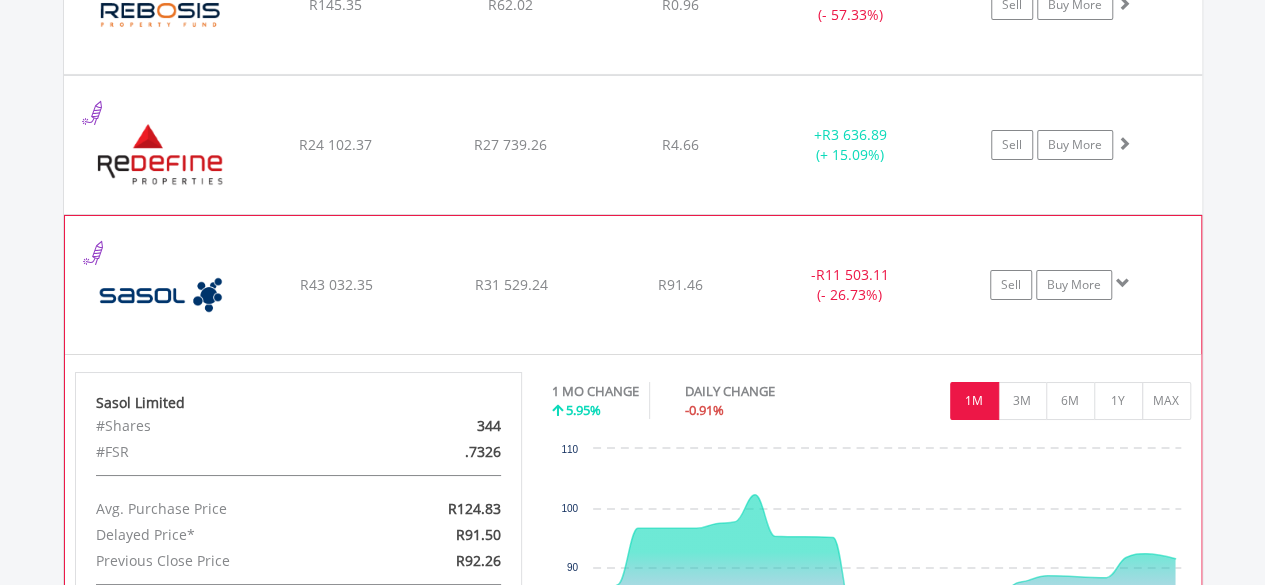 click on "﻿
Sasol Limited
R43 032.35
R31 529.24
R91.46
-  R11 503.11 (- 26.73%)
Sell
Buy More" at bounding box center (633, -1835) 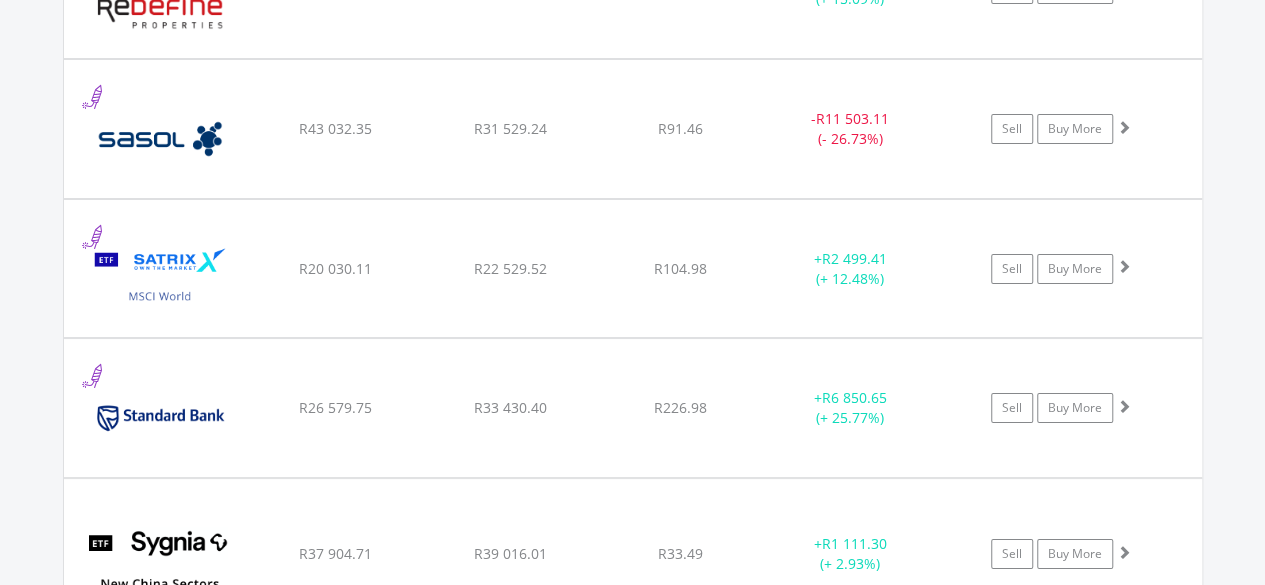 scroll, scrollTop: 3733, scrollLeft: 0, axis: vertical 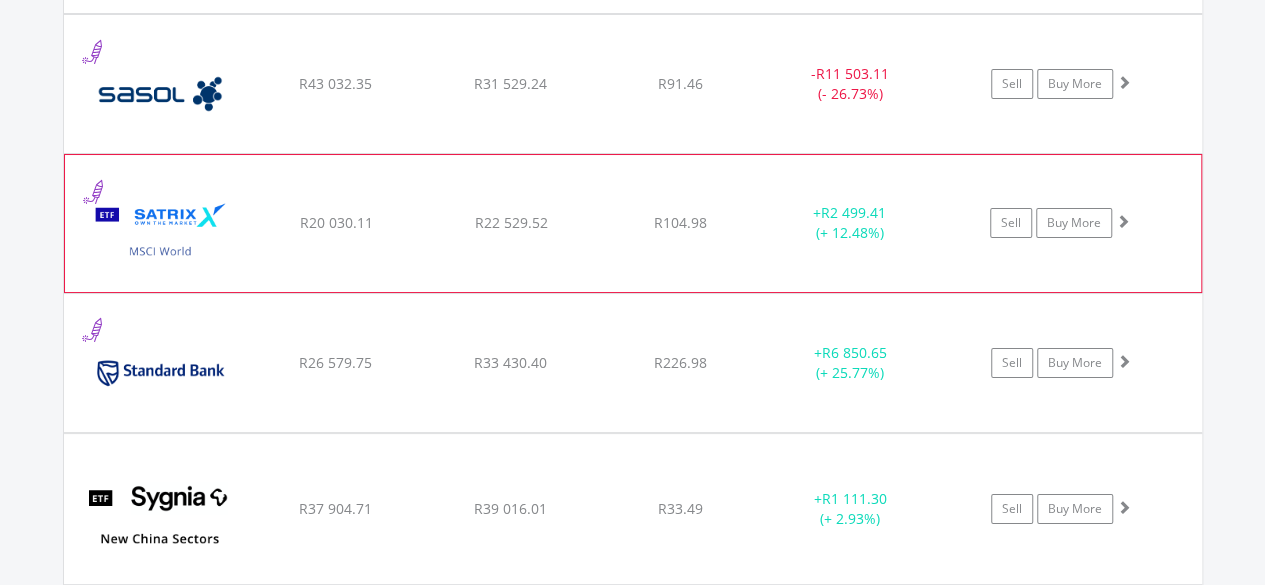 click on "R20 030.11" at bounding box center (335, -2037) 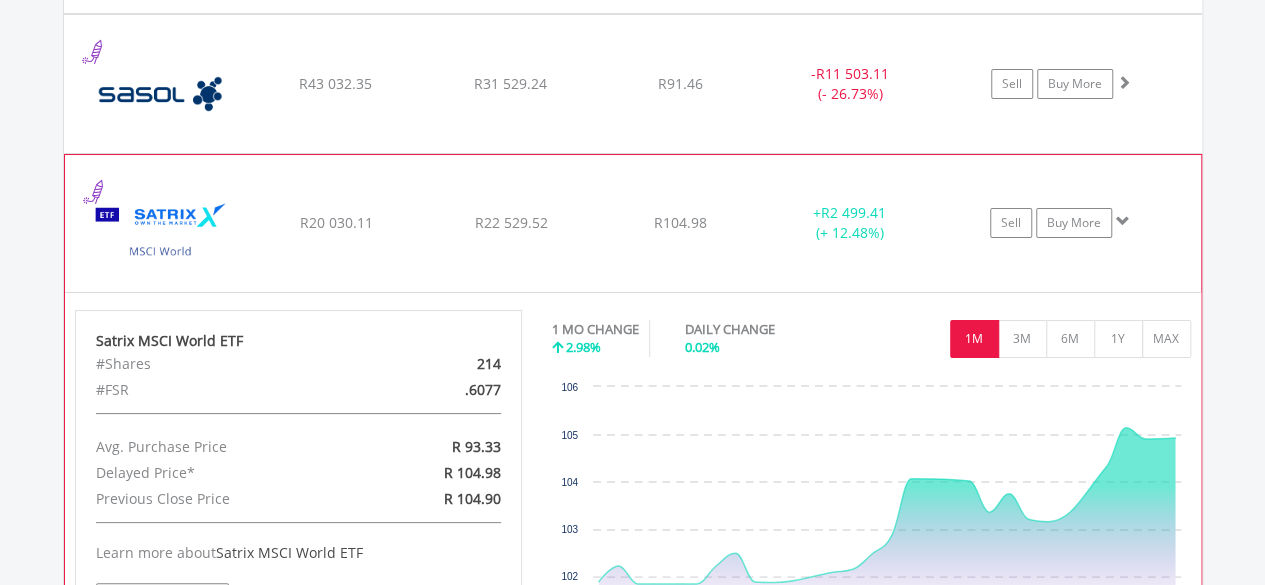 click on "R20 030.11" at bounding box center (335, -2037) 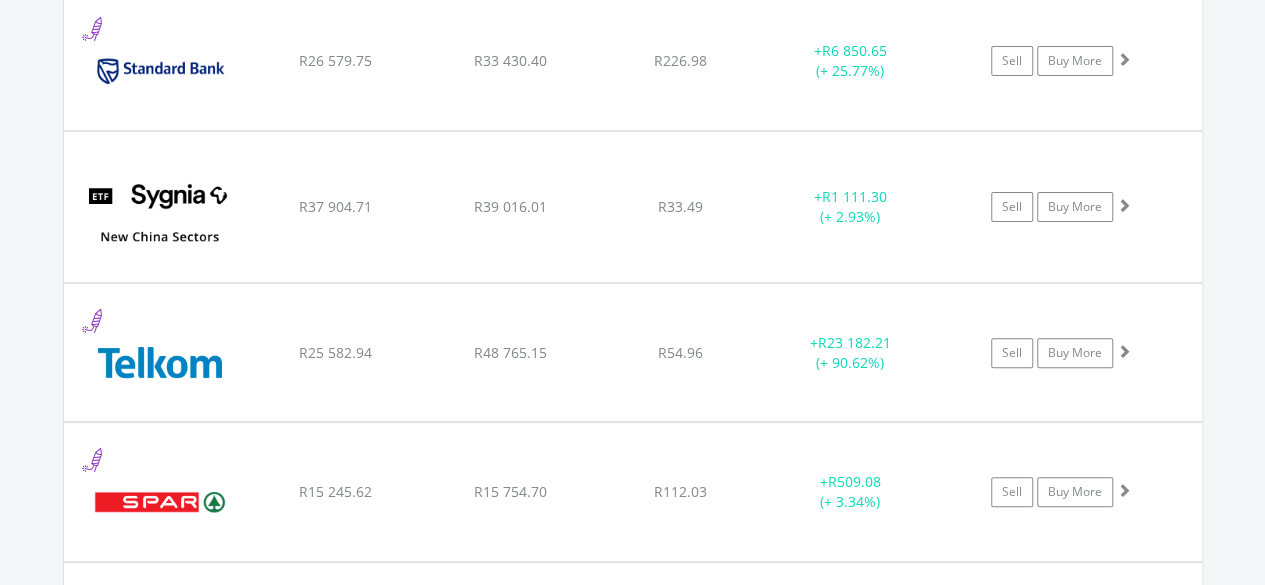 scroll, scrollTop: 4041, scrollLeft: 0, axis: vertical 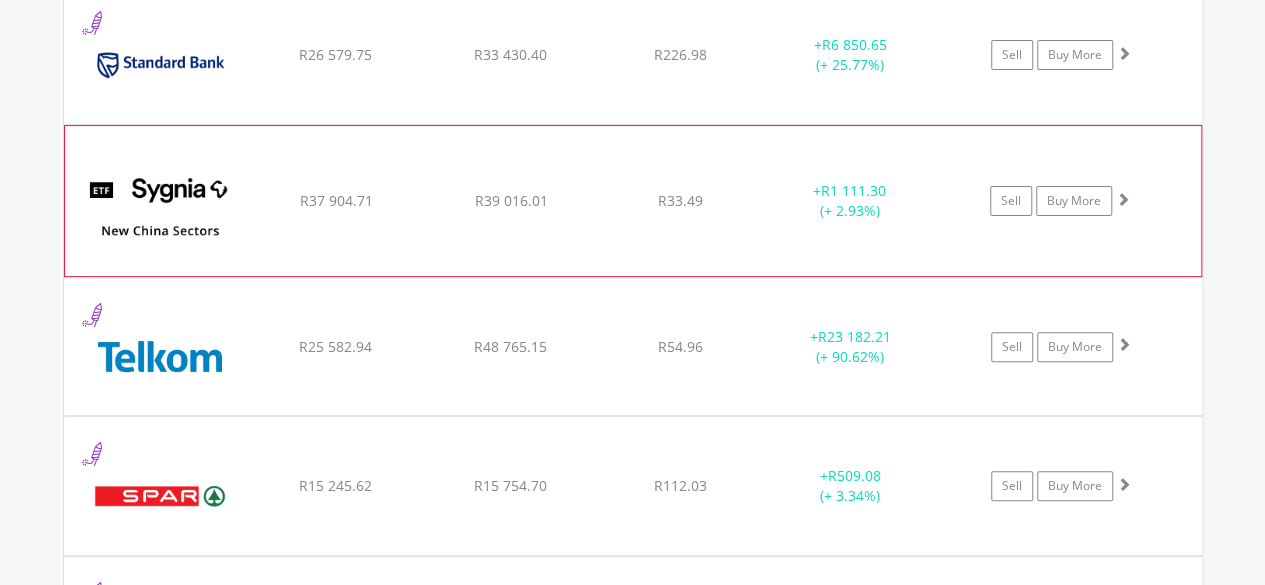 click on "﻿
Sygnia Itrix MSCI China Feeder ETF
R37 904.71
R39 016.01
R33.49
+  R1 111.30 (+ 2.93%)
Sell
Buy More" at bounding box center [633, -2344] 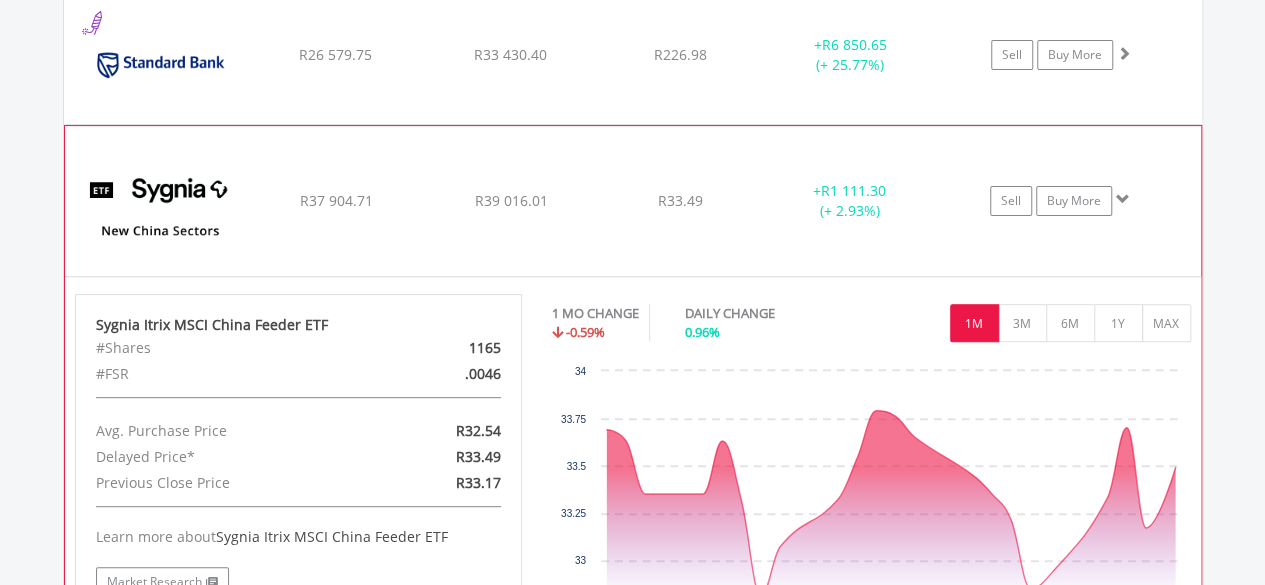 click on "﻿
Sygnia Itrix MSCI China Feeder ETF
R37 904.71
R39 016.01
R33.49
+  R1 111.30 (+ 2.93%)
Sell
Buy More" at bounding box center (633, -2344) 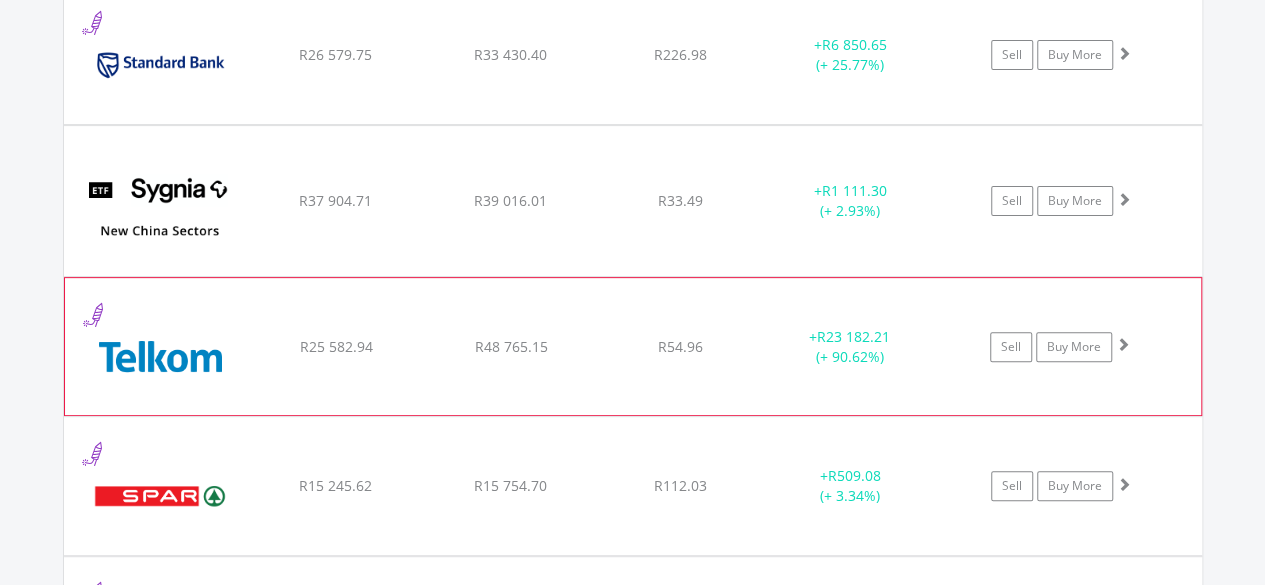 click on "﻿
Telkom SA SOC Limited
R25 582.94
R48 765.15
R54.96
+  R23 182.21 (+ 90.62%)
Sell
Buy More" at bounding box center [633, -2344] 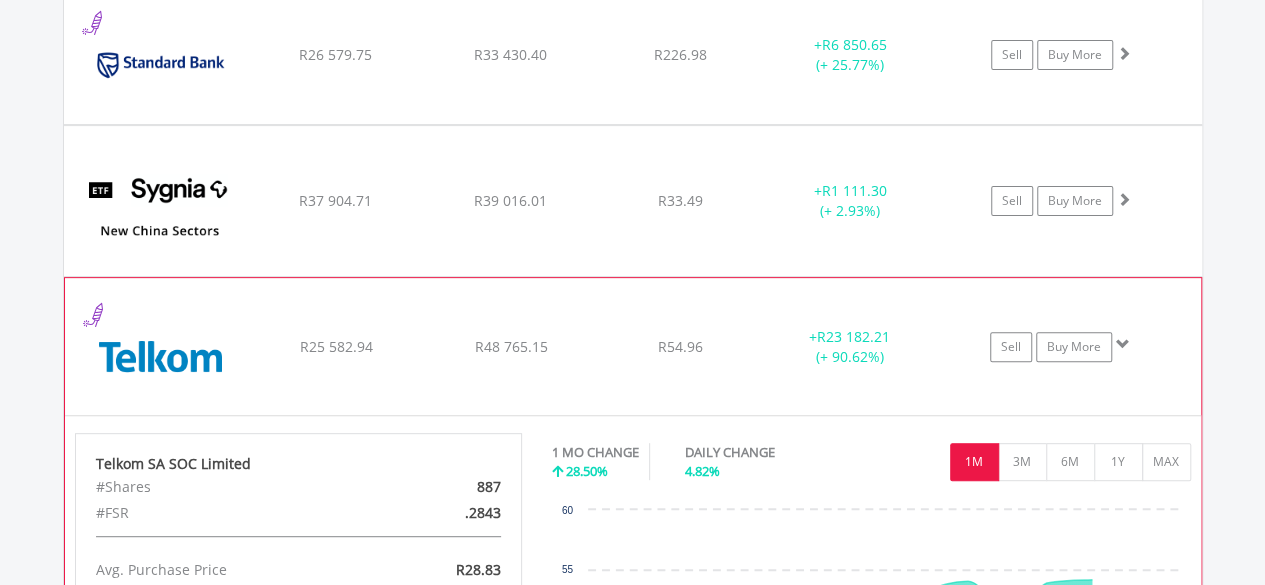 click on "﻿
Telkom SA SOC Limited
R25 582.94
R48 765.15
R54.96
+  R23 182.21 (+ 90.62%)
Sell
Buy More" at bounding box center (633, -2344) 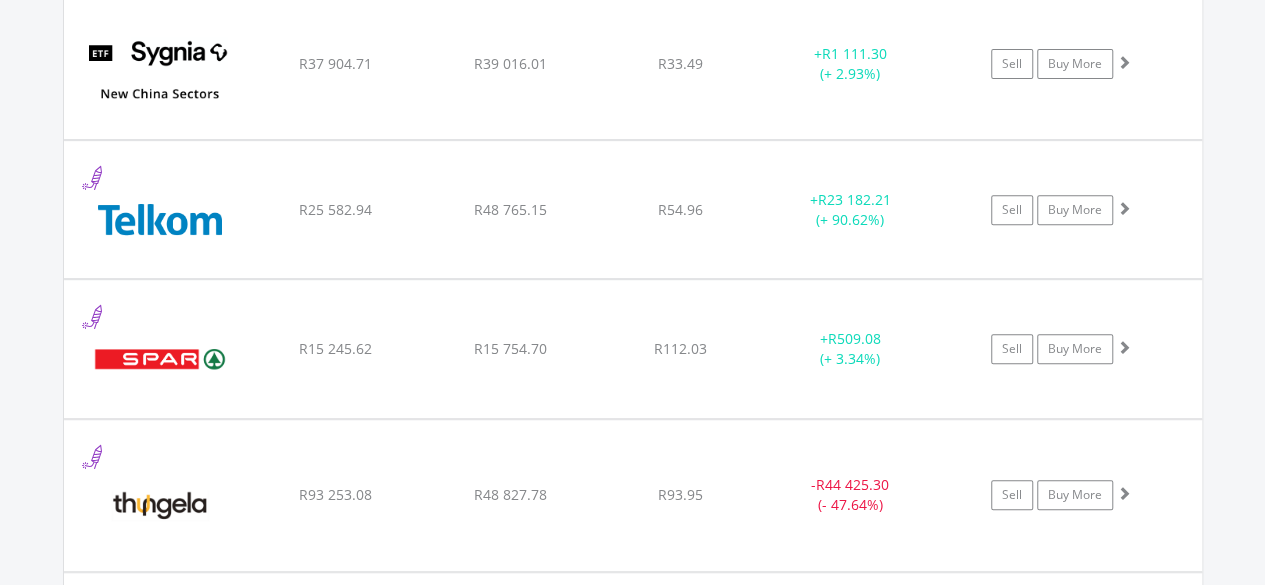 scroll, scrollTop: 4222, scrollLeft: 0, axis: vertical 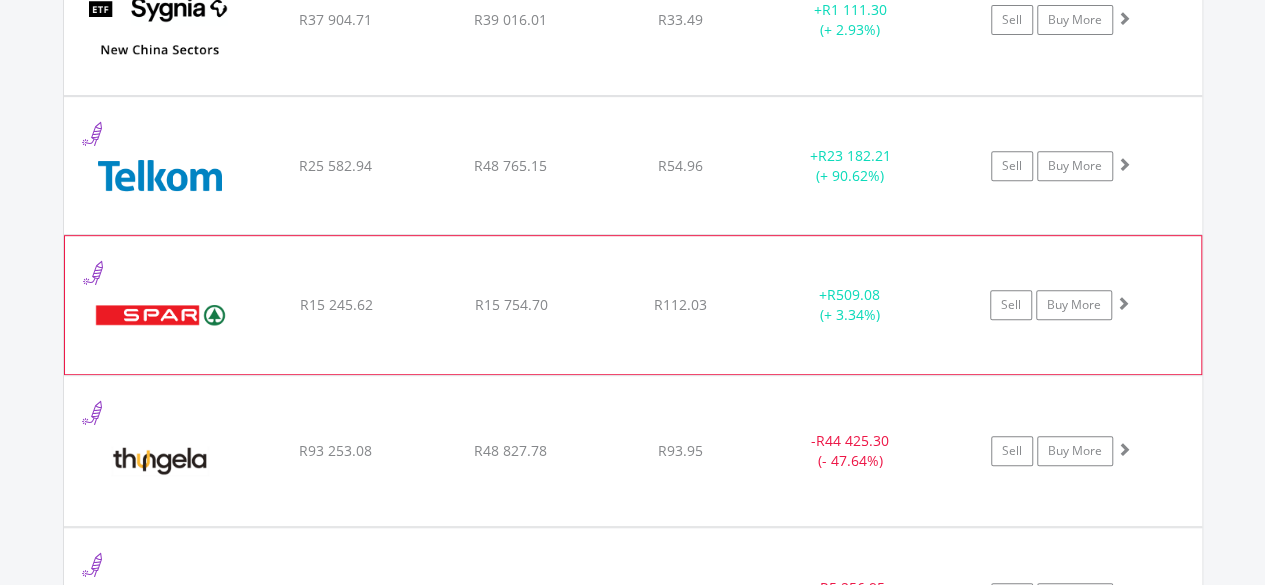 click on "﻿
The Spar Group Limited
R15 245.62
R15 754.70
R112.03
+  R509.08 (+ 3.34%)
Sell
Buy More" at bounding box center [633, -2525] 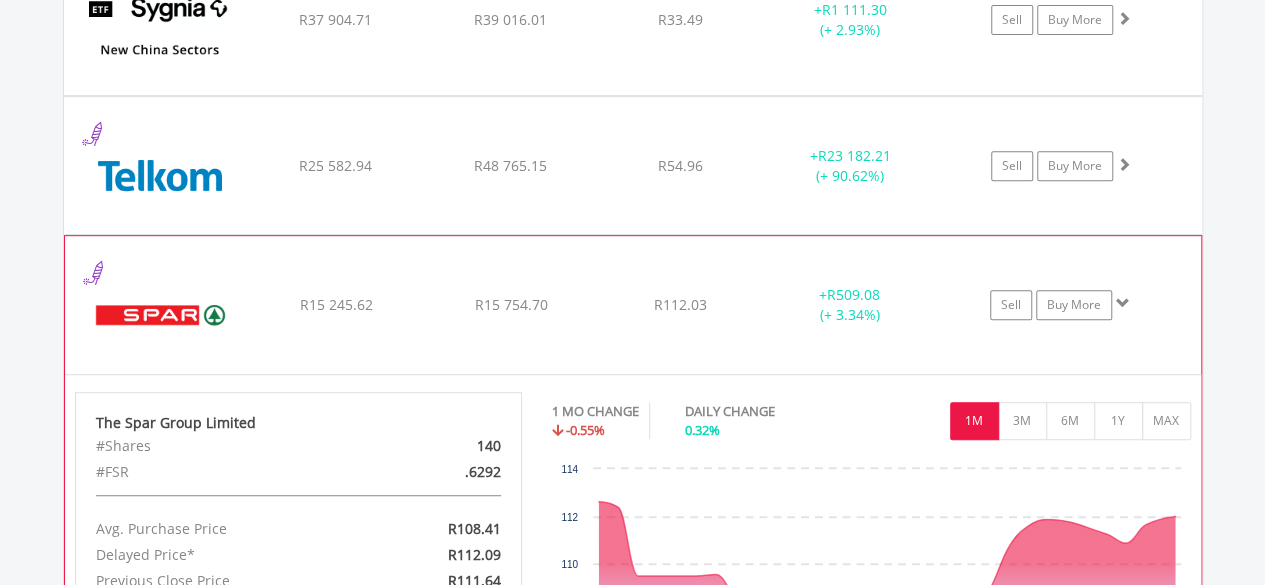 click on "﻿
The Spar Group Limited
R15 245.62
R15 754.70
R112.03
+  R509.08 (+ 3.34%)
Sell
Buy More" at bounding box center (633, -2525) 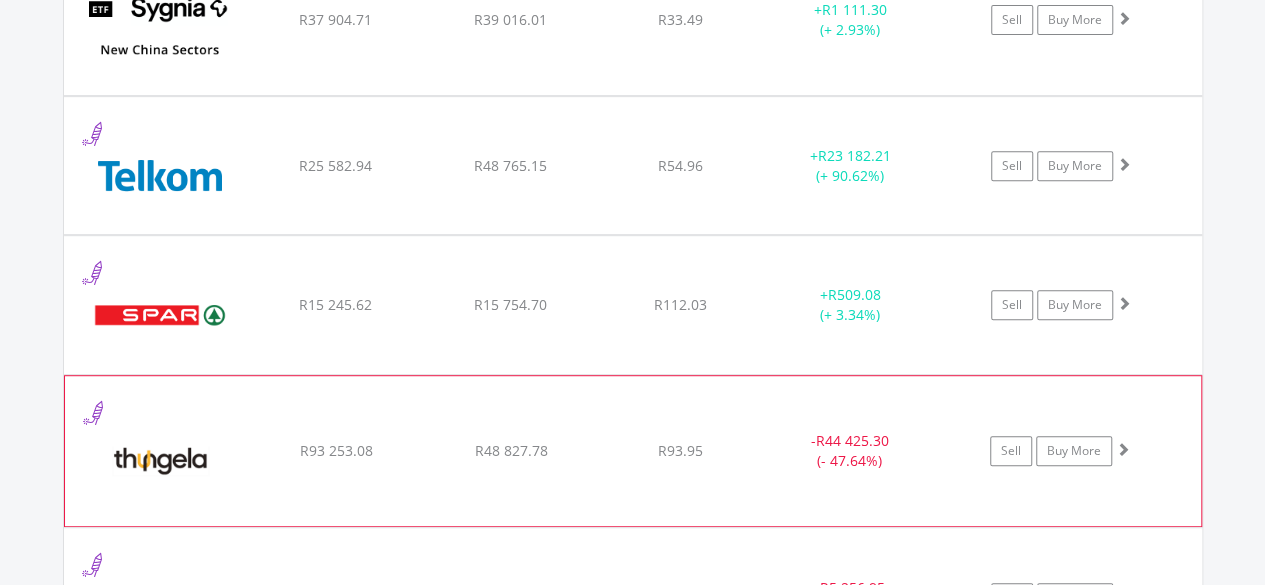click on "﻿
Thungela Resources Limited
R93 253.08
R48 827.78
R93.95
-  R44 425.30 (- 47.64%)
Sell
Buy More" at bounding box center [633, -2525] 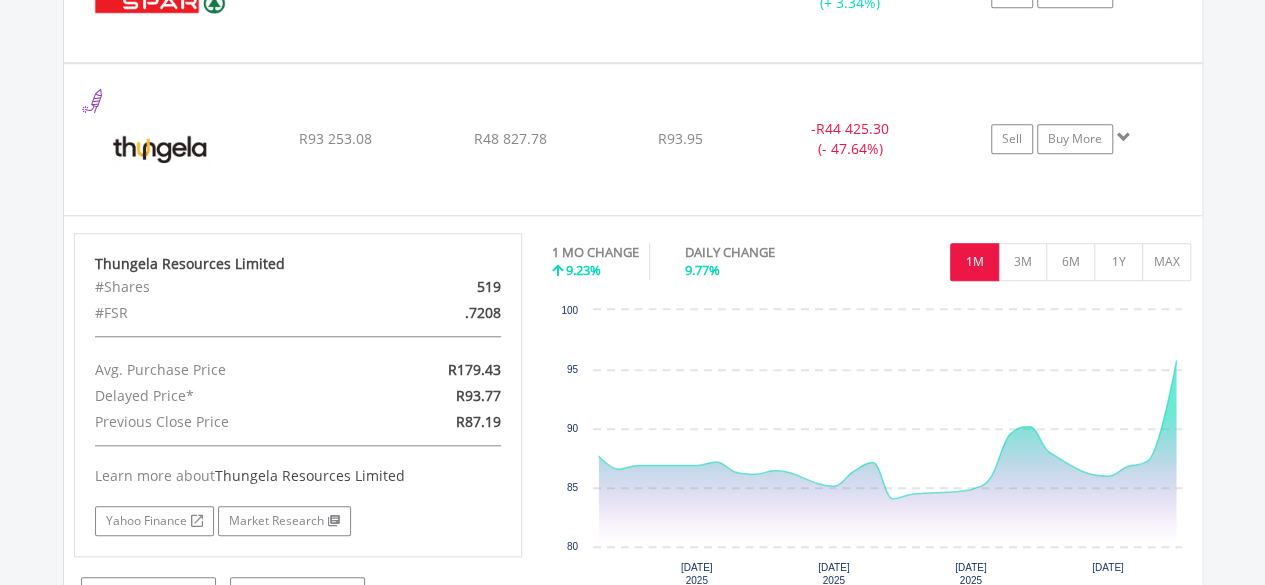 scroll, scrollTop: 4541, scrollLeft: 0, axis: vertical 